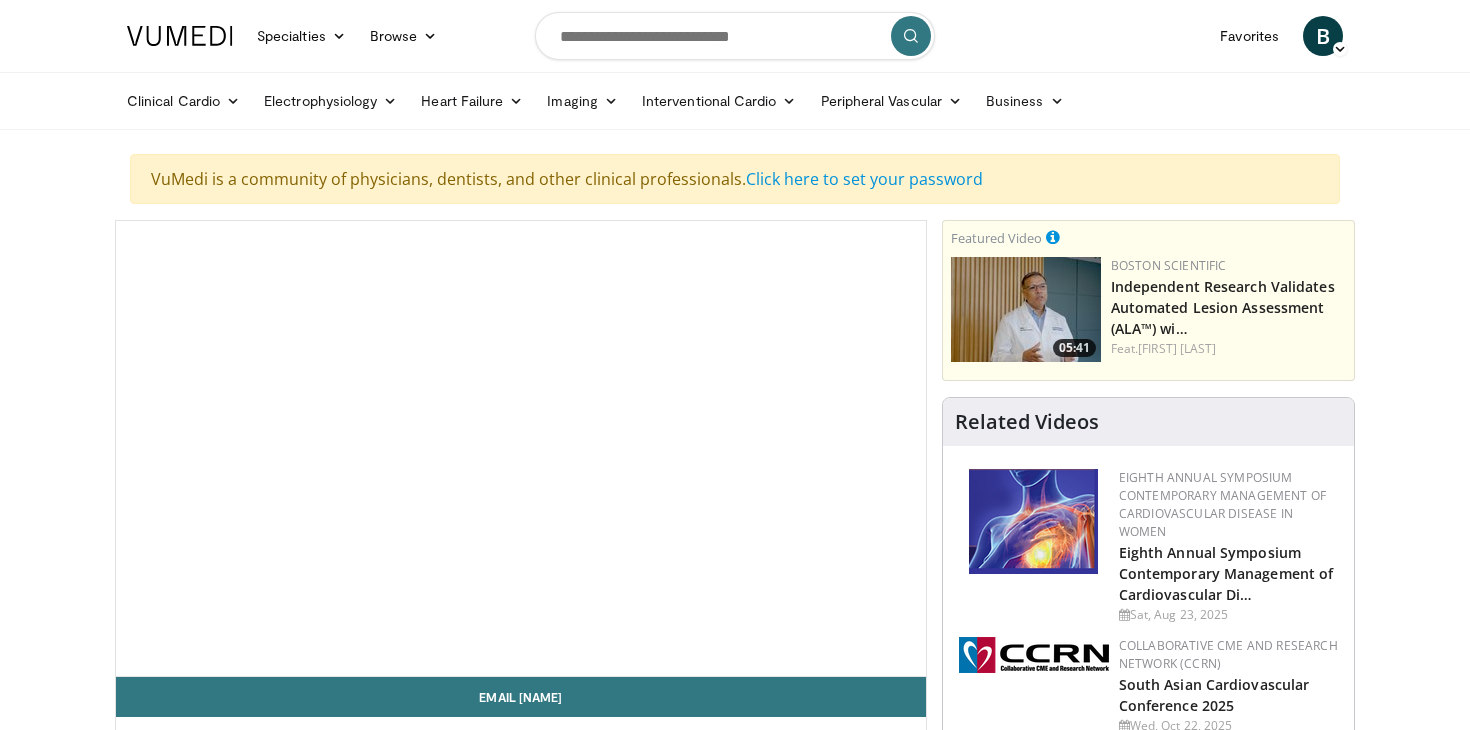 scroll, scrollTop: 0, scrollLeft: 0, axis: both 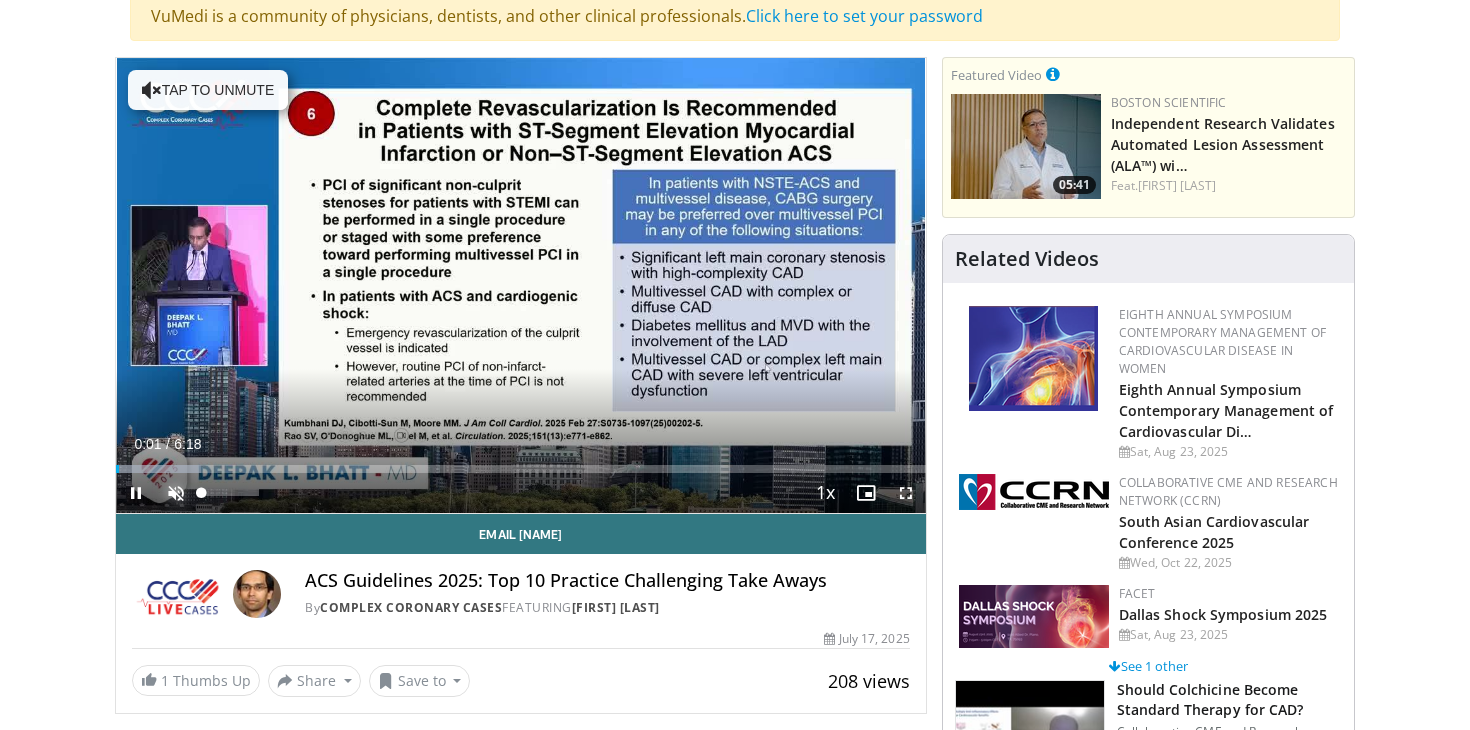 click at bounding box center [176, 493] 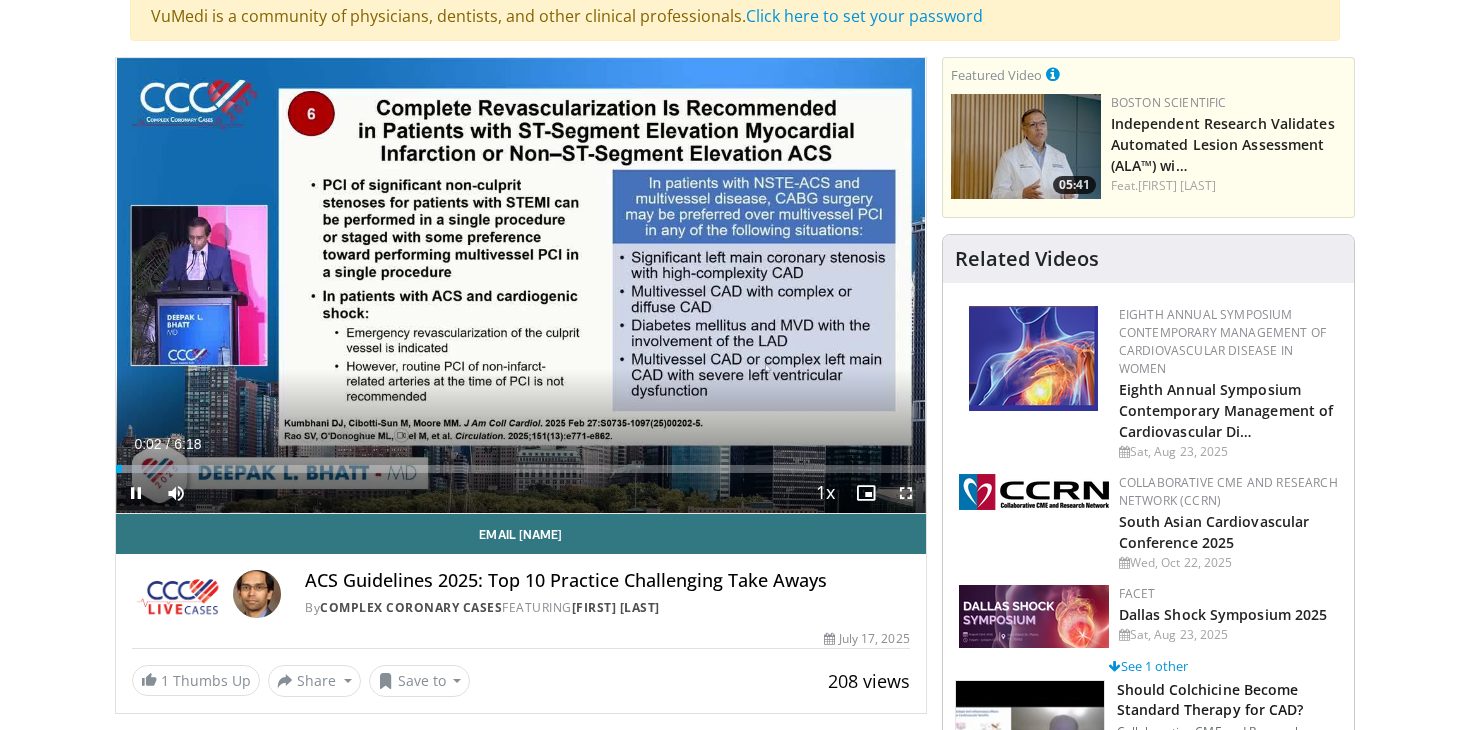 click at bounding box center [906, 493] 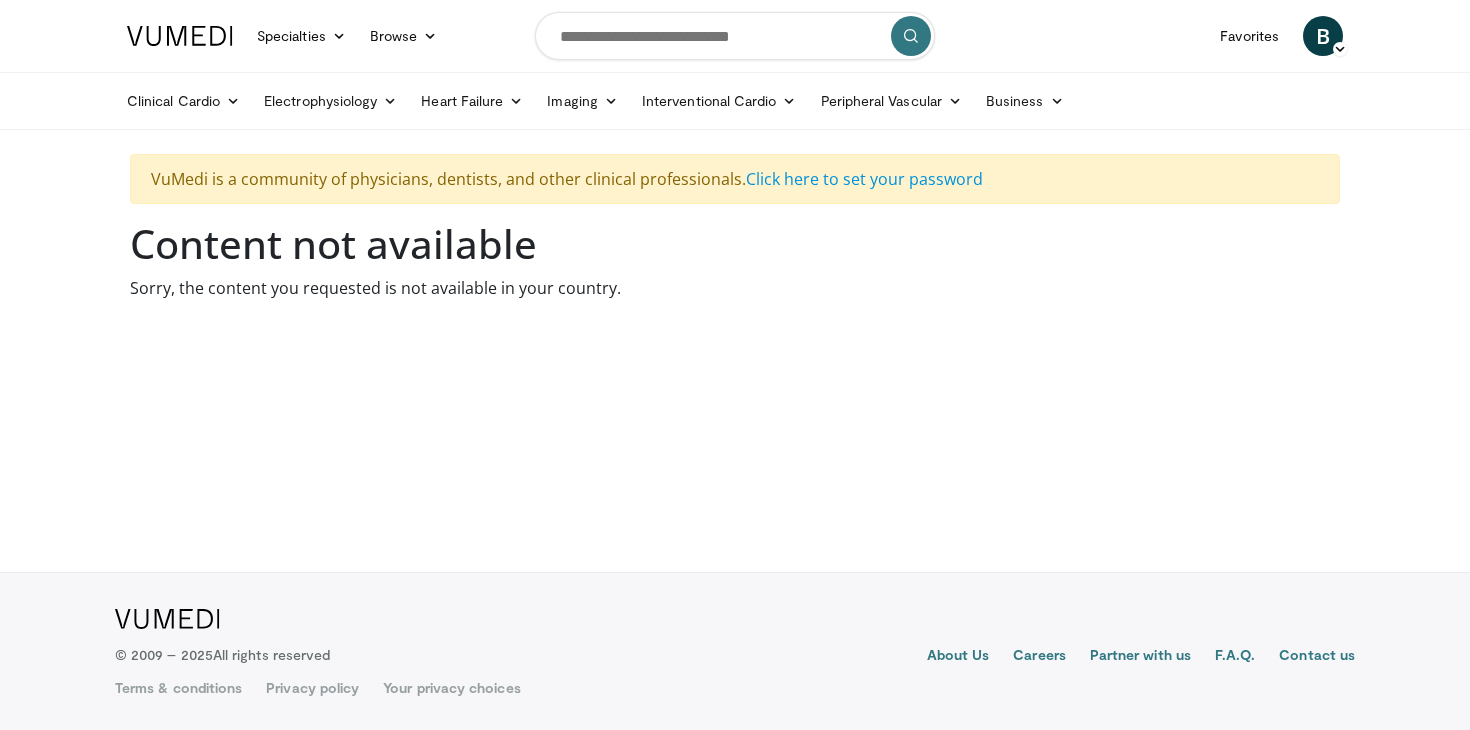 scroll, scrollTop: 0, scrollLeft: 0, axis: both 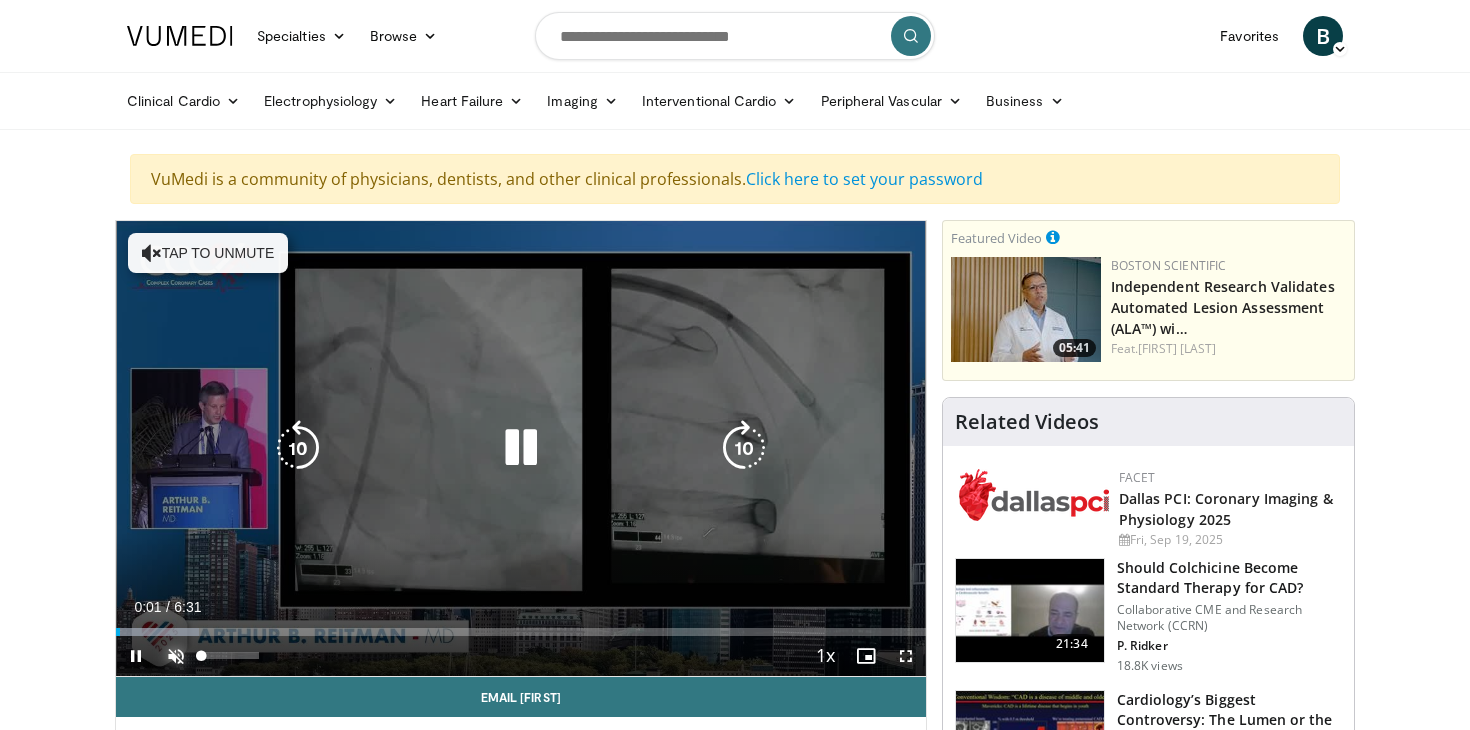 drag, startPoint x: 173, startPoint y: 658, endPoint x: 189, endPoint y: 658, distance: 16 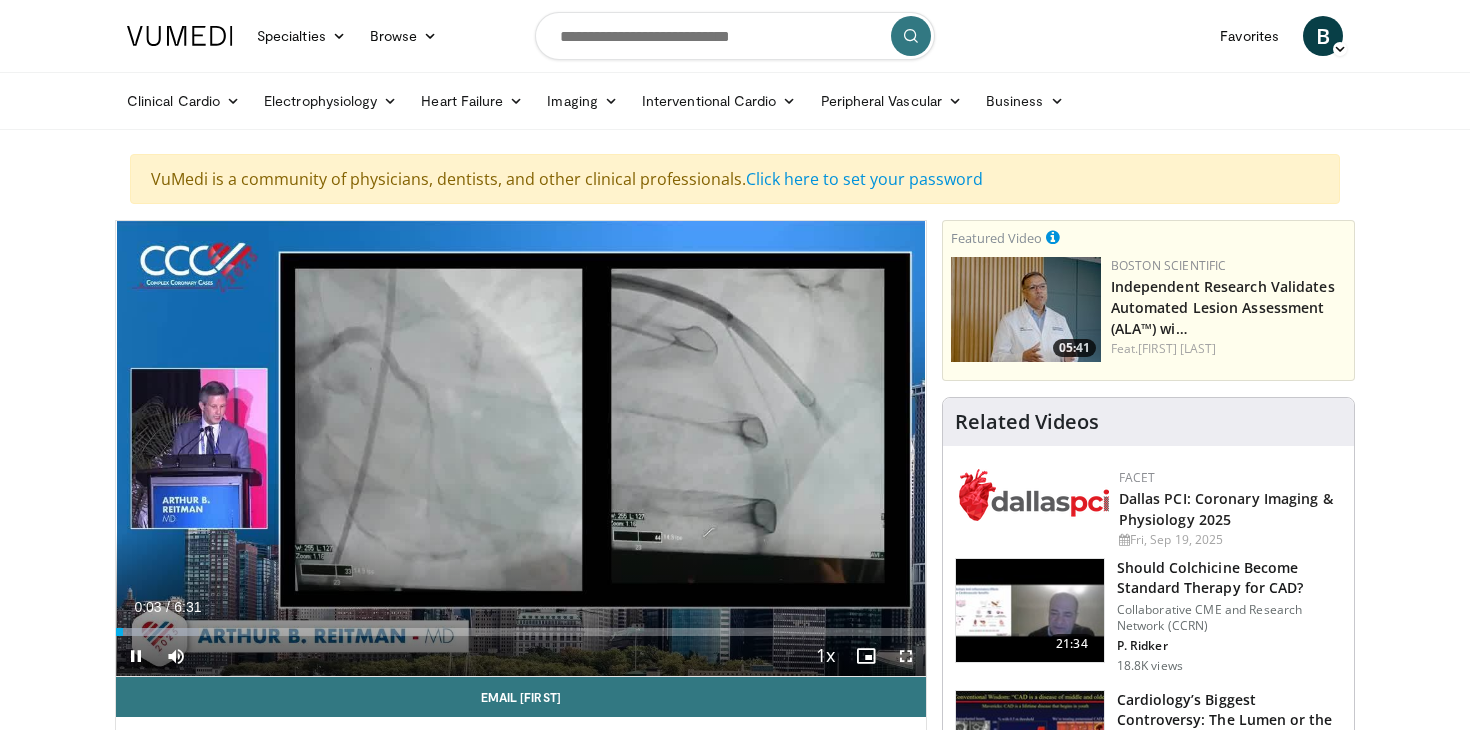 click at bounding box center (906, 656) 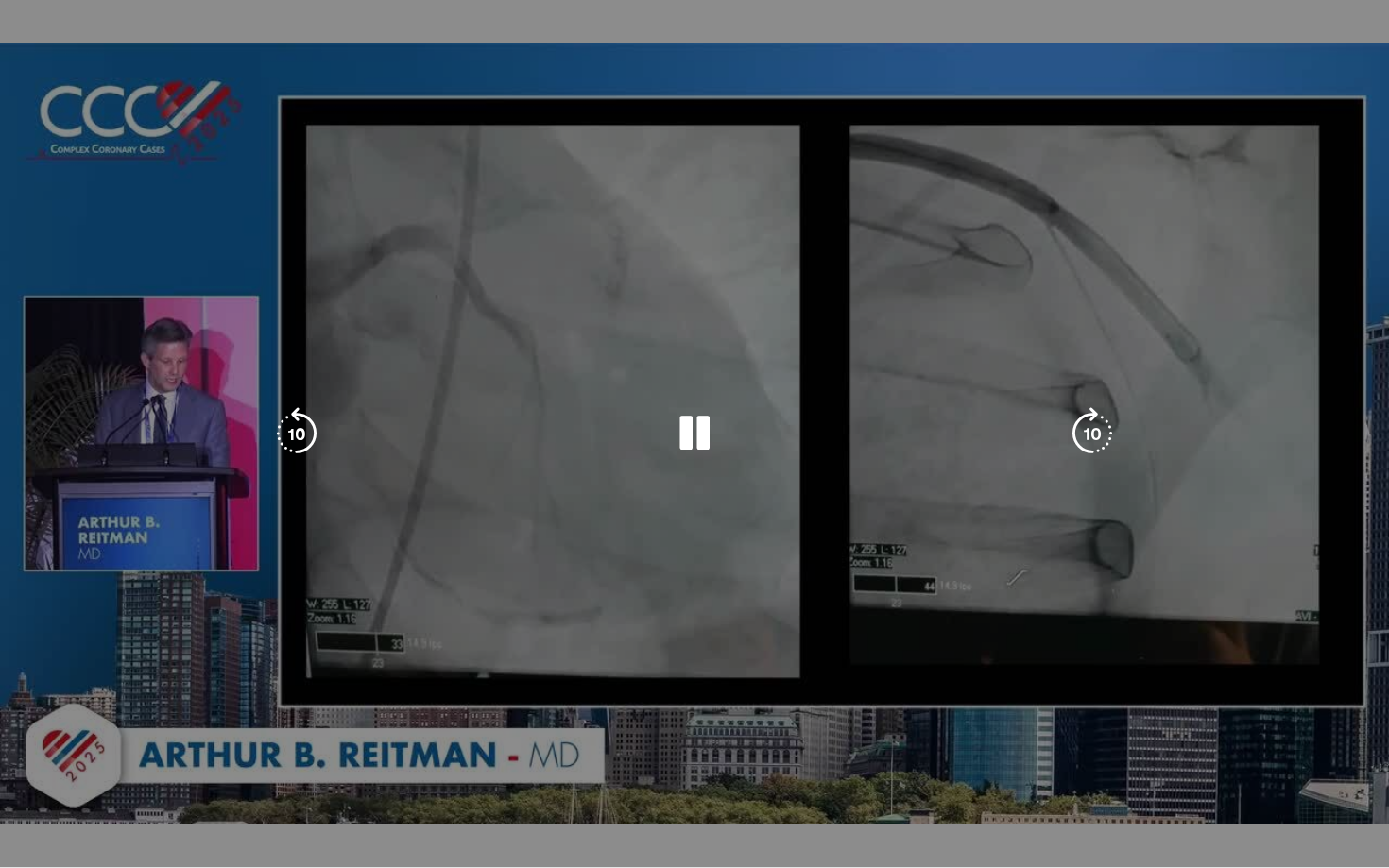 drag, startPoint x: 835, startPoint y: 660, endPoint x: 845, endPoint y: 659, distance: 10.049876 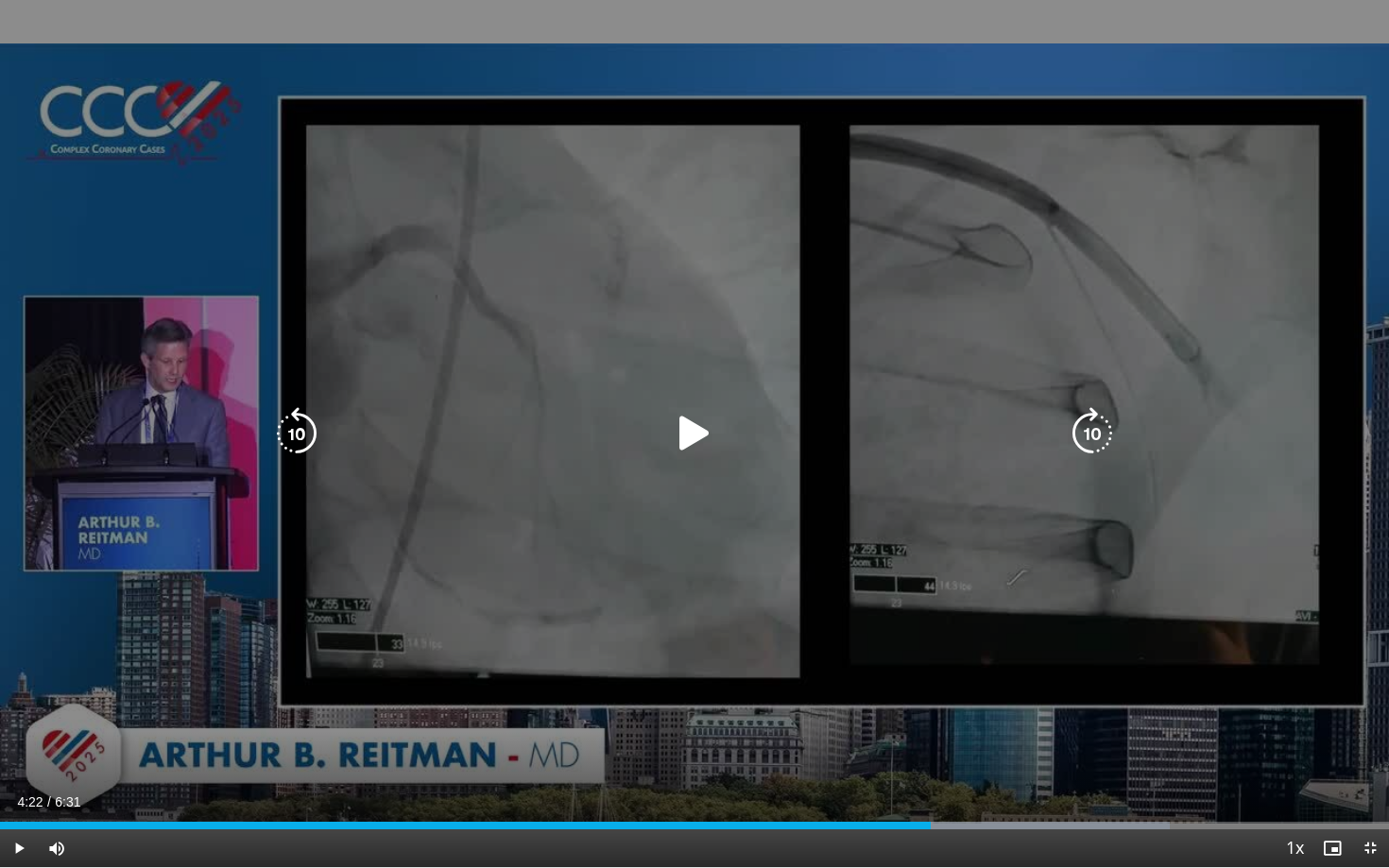 click on "10 seconds
Tap to unmute" at bounding box center [694, 434] 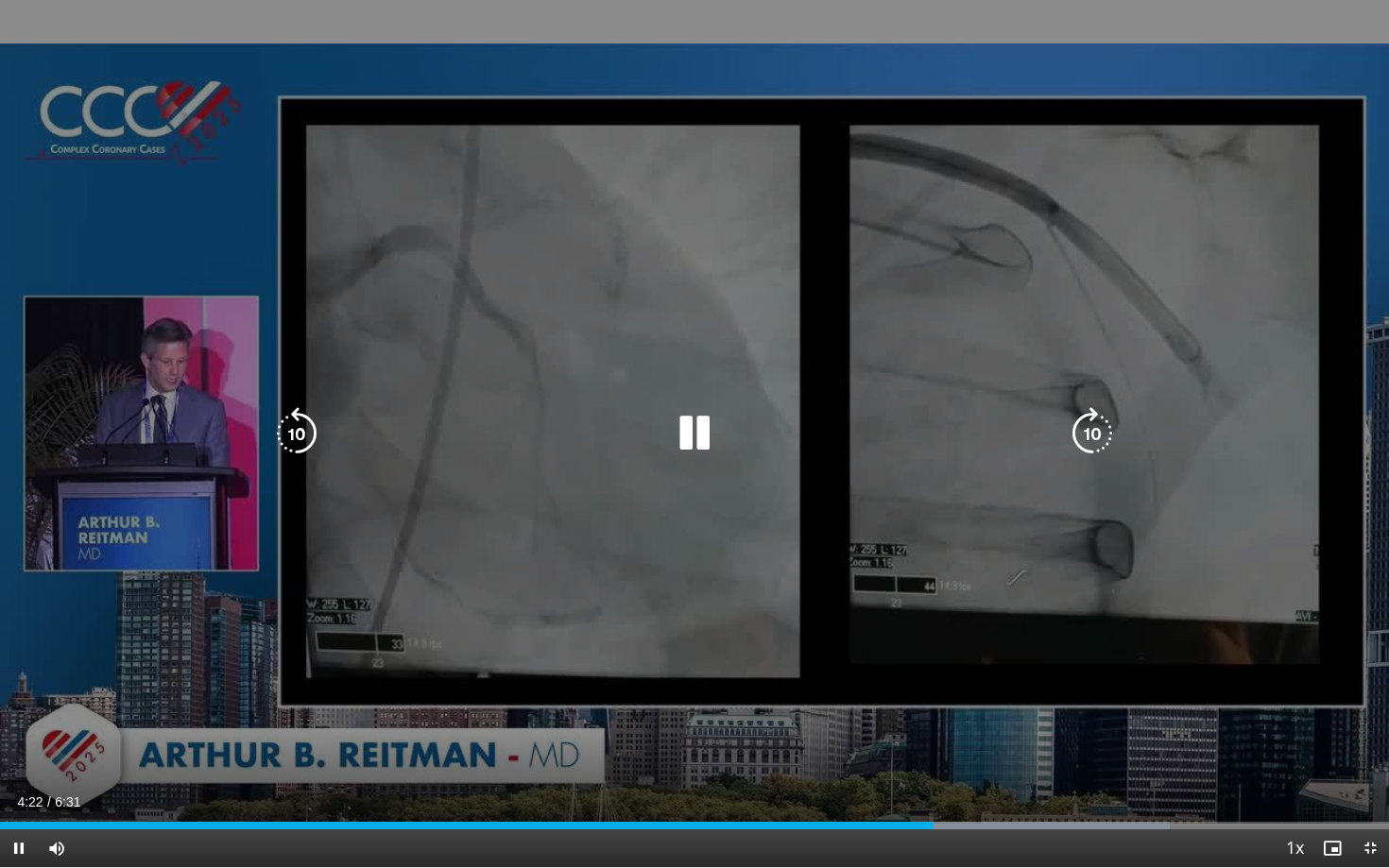 click on "10 seconds
Tap to unmute" at bounding box center [694, 434] 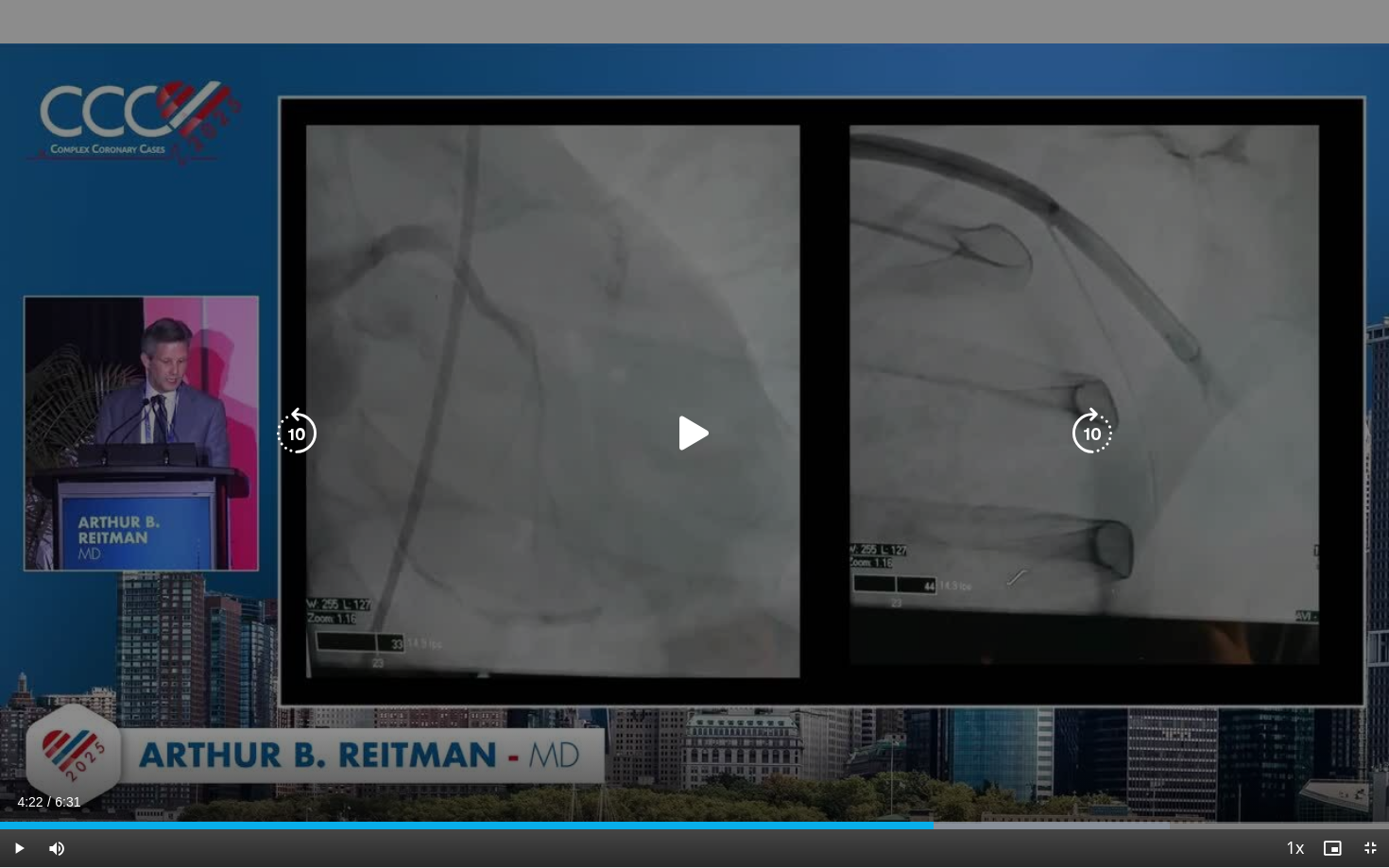 click at bounding box center [694, 434] 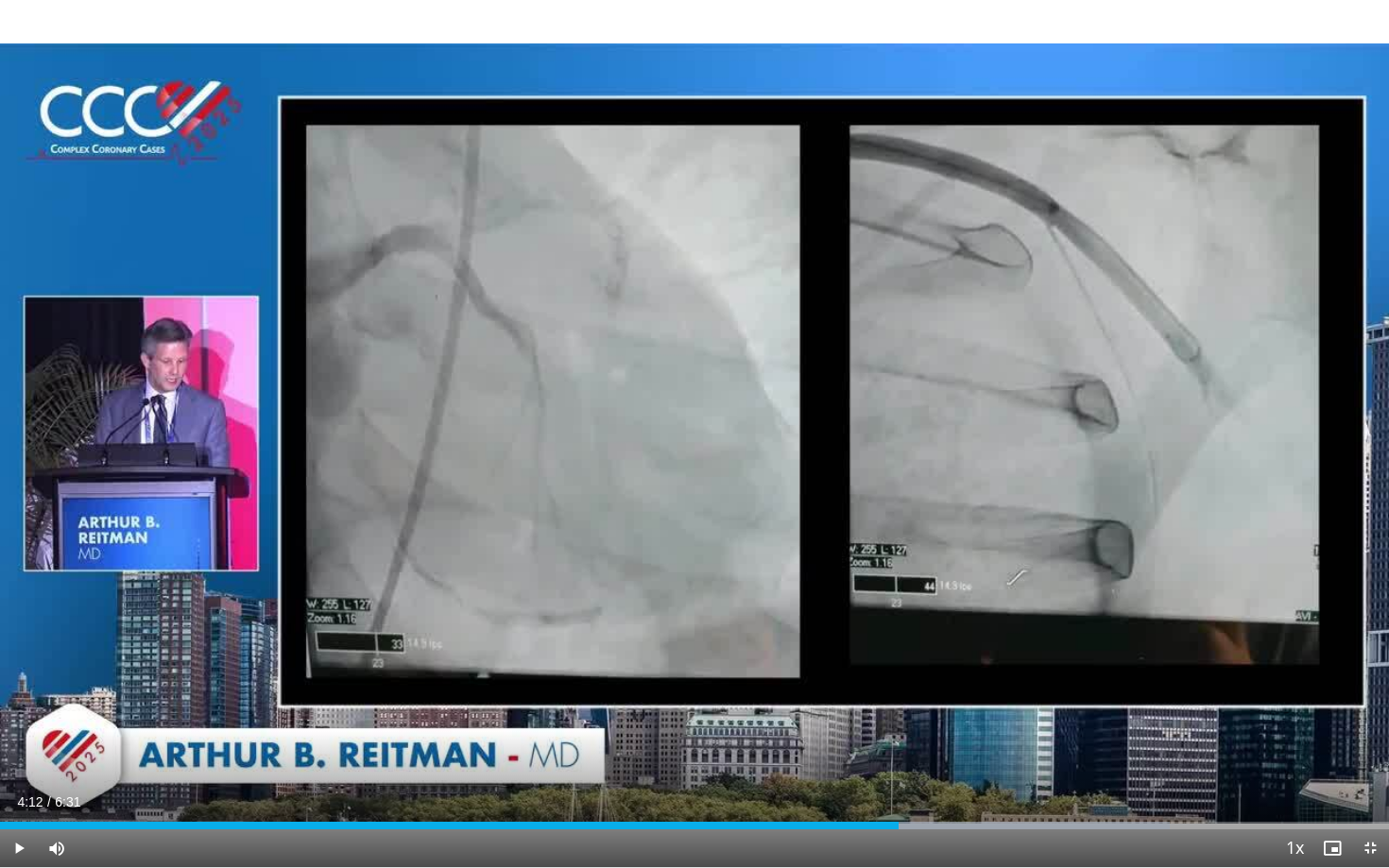 click on "10 seconds
Tap to unmute" at bounding box center [694, 434] 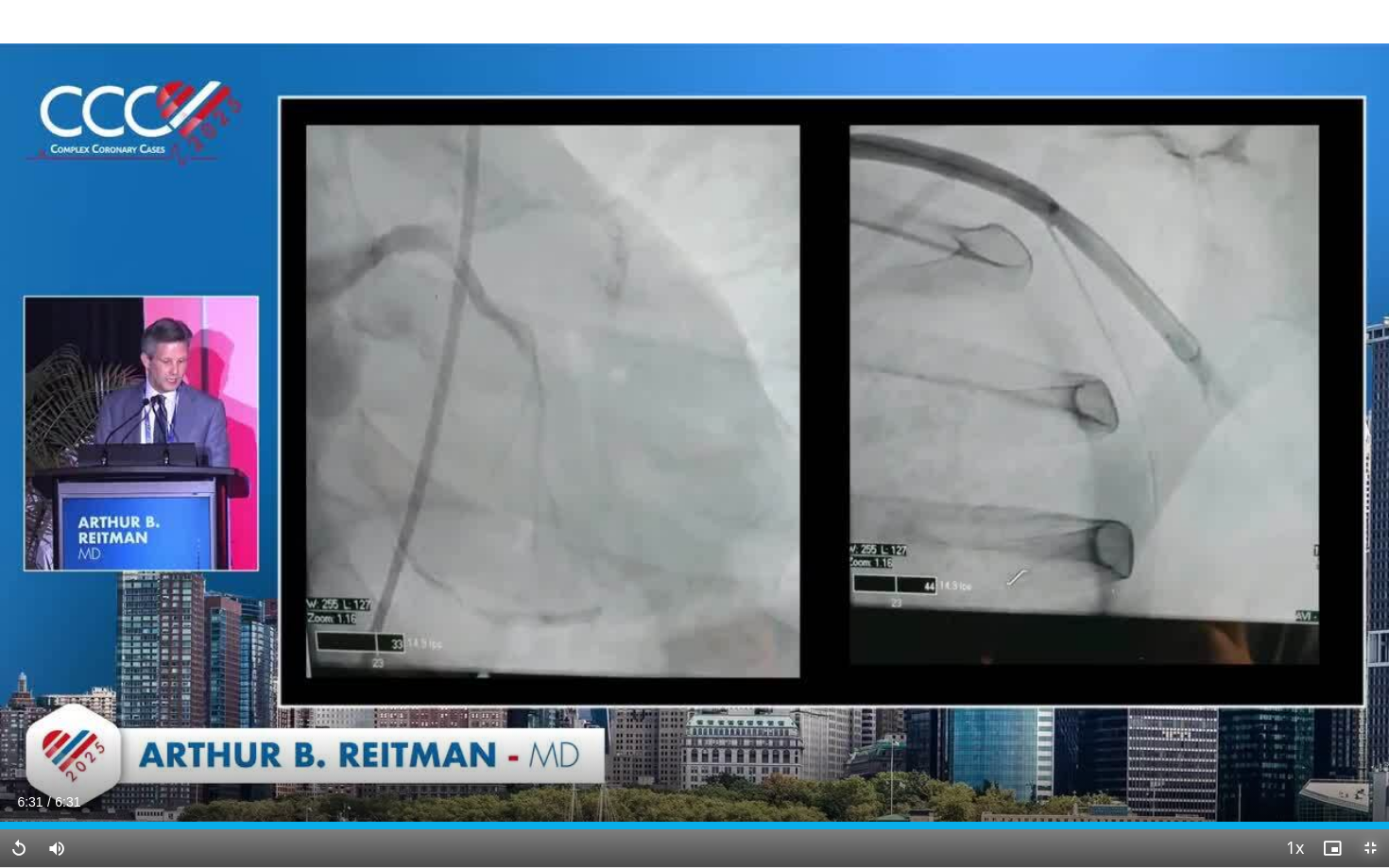 click at bounding box center [1370, 848] 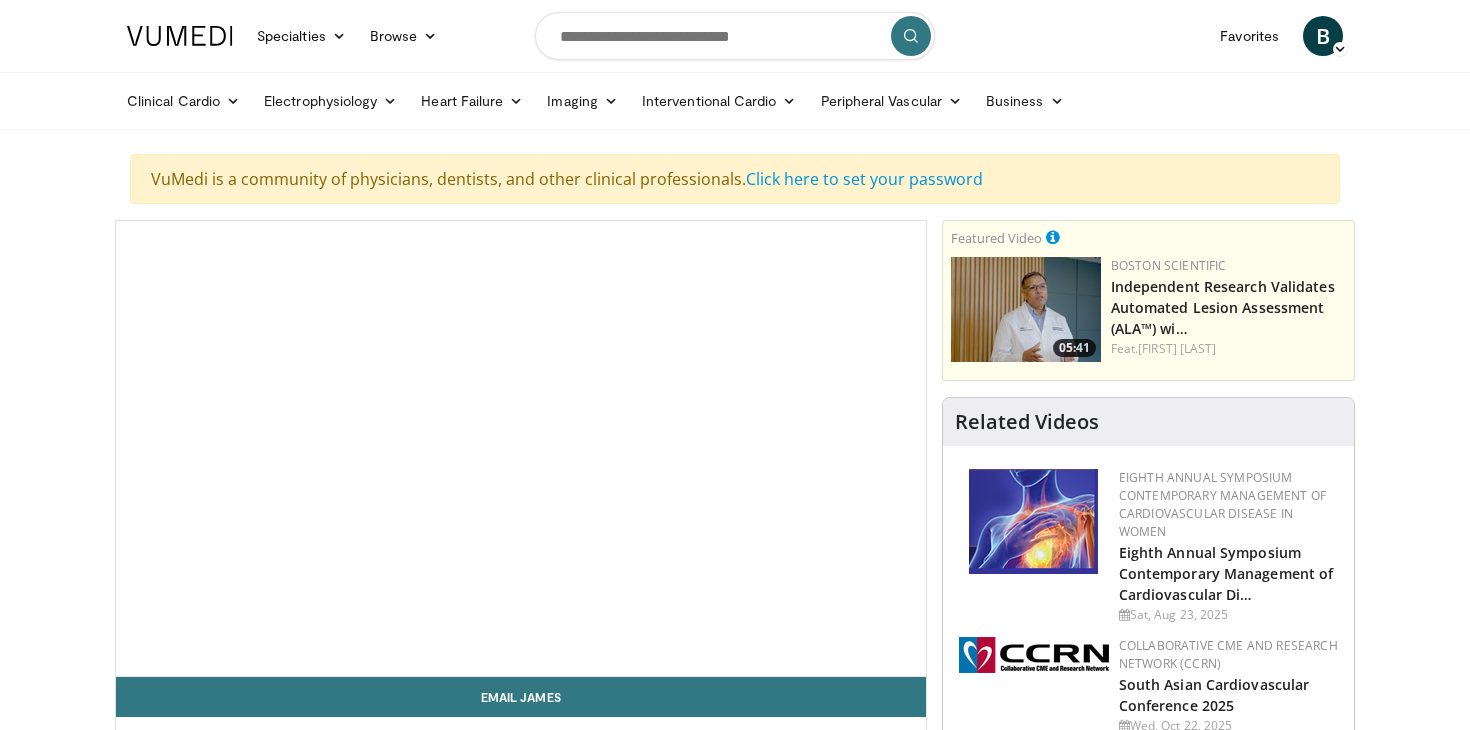scroll, scrollTop: 0, scrollLeft: 0, axis: both 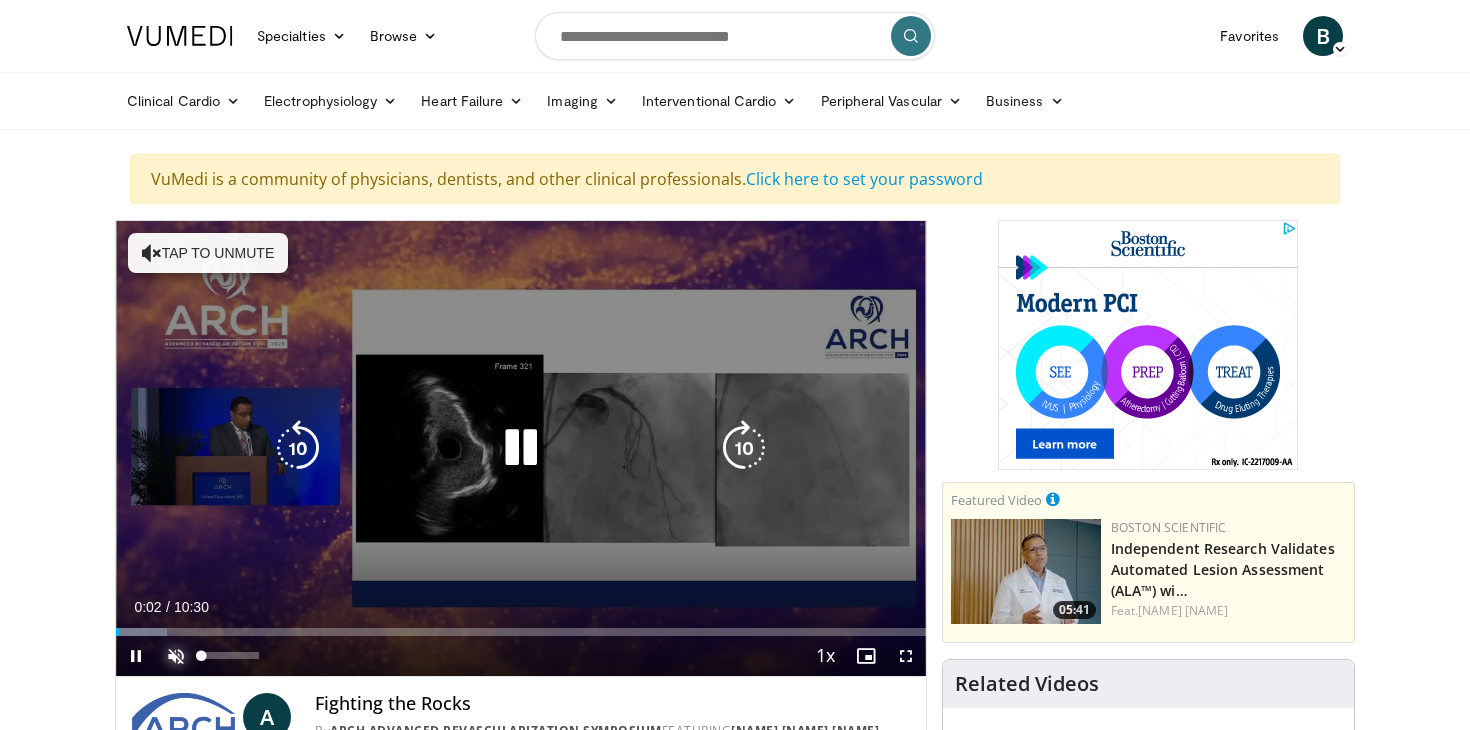 click at bounding box center (176, 656) 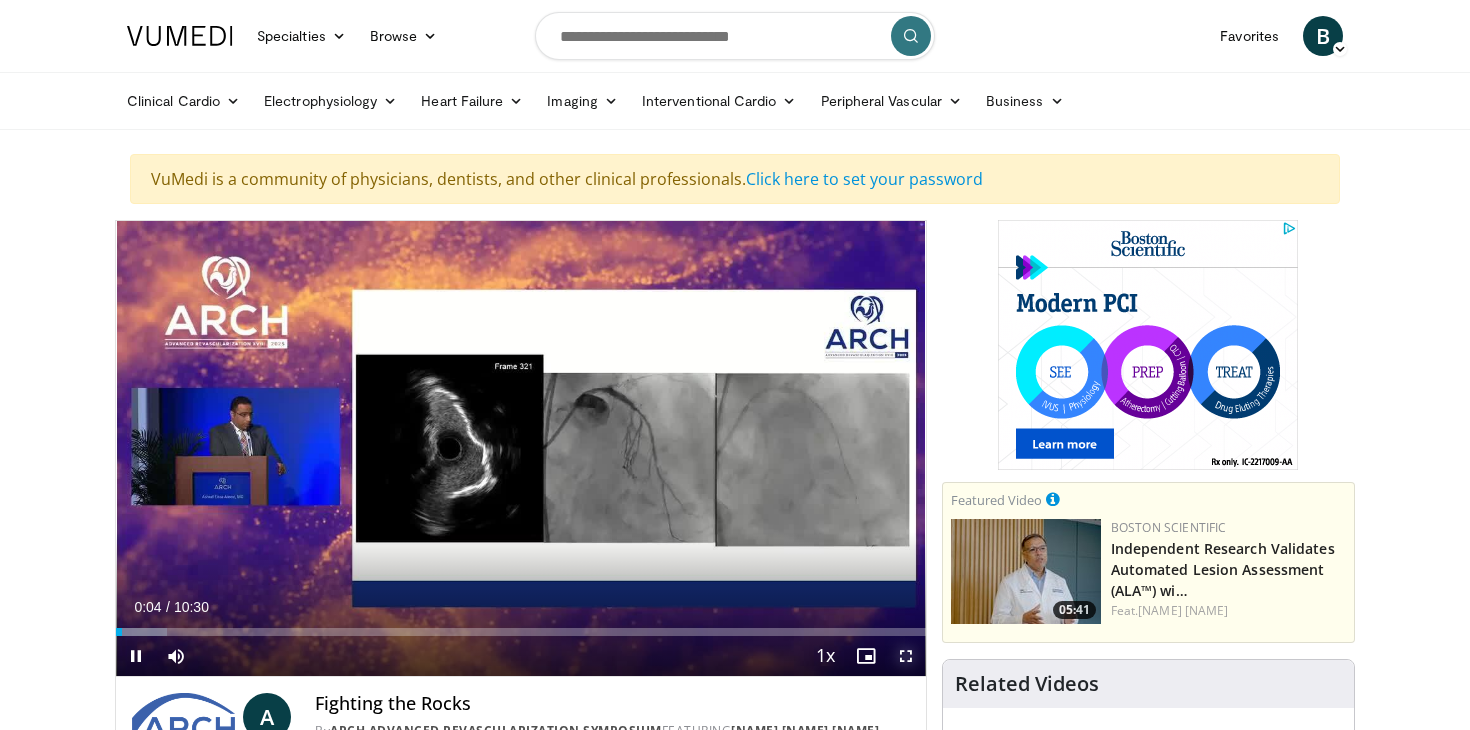 click at bounding box center [906, 656] 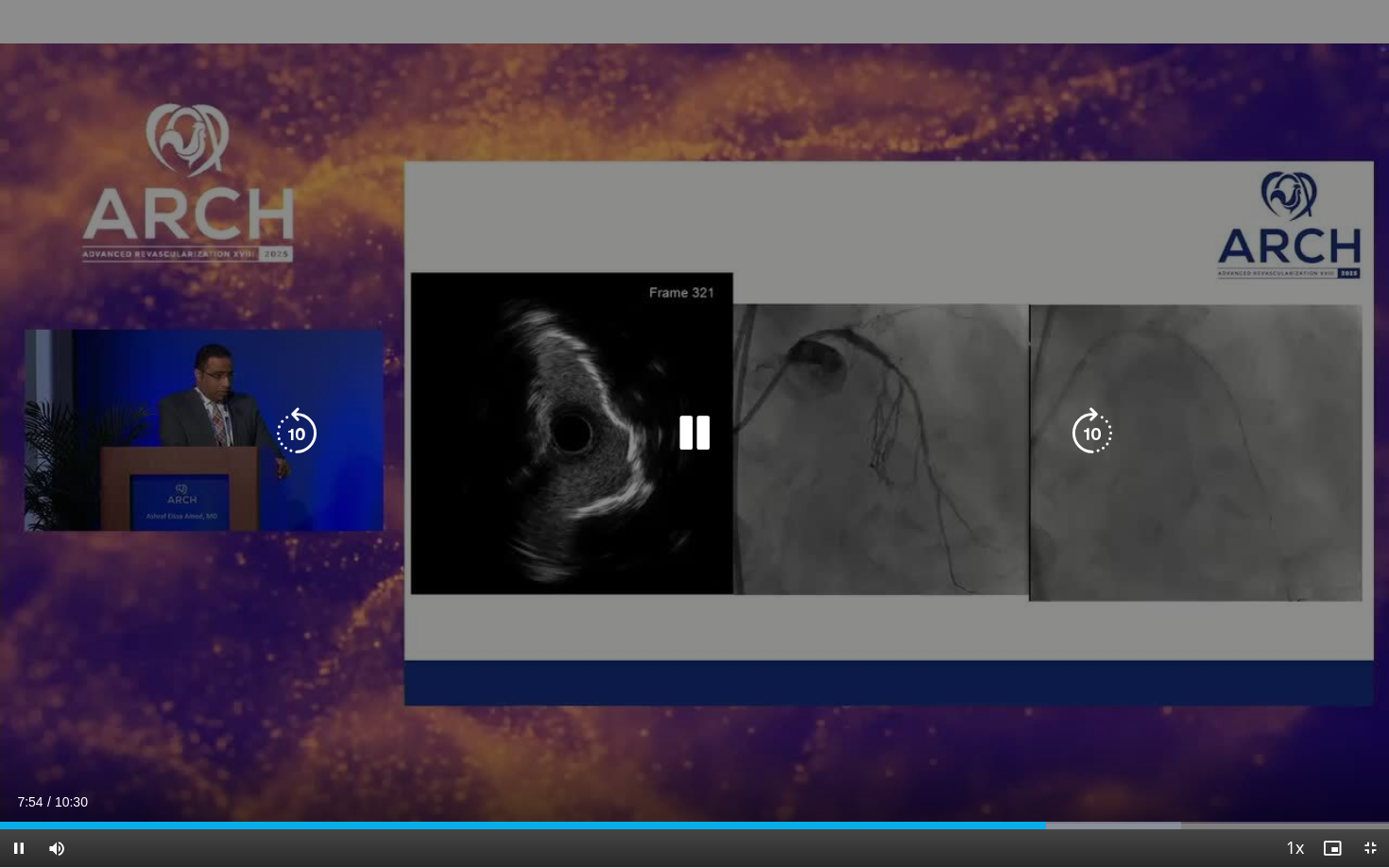 click on "10 seconds
Tap to unmute" at bounding box center (694, 434) 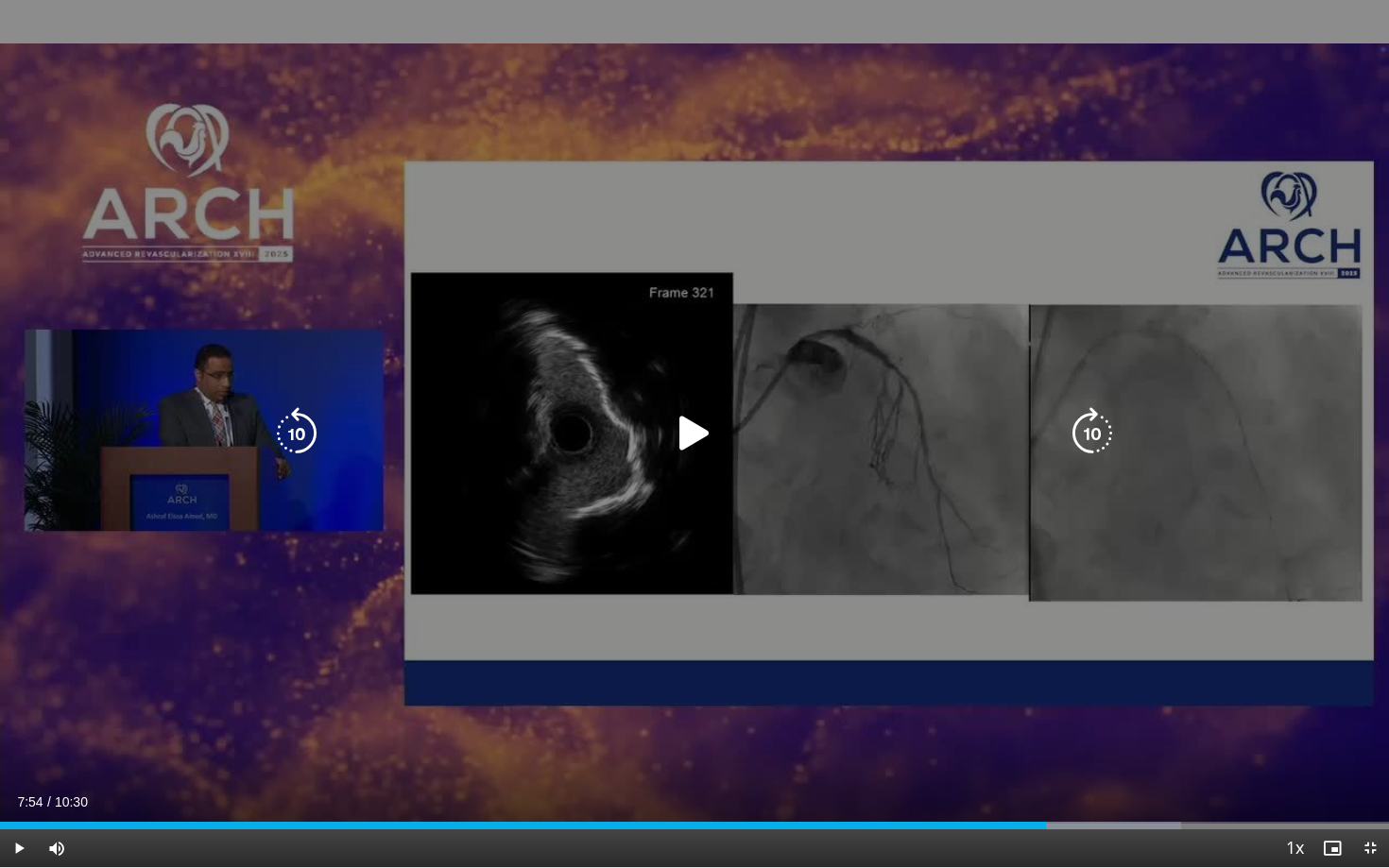 click at bounding box center (694, 434) 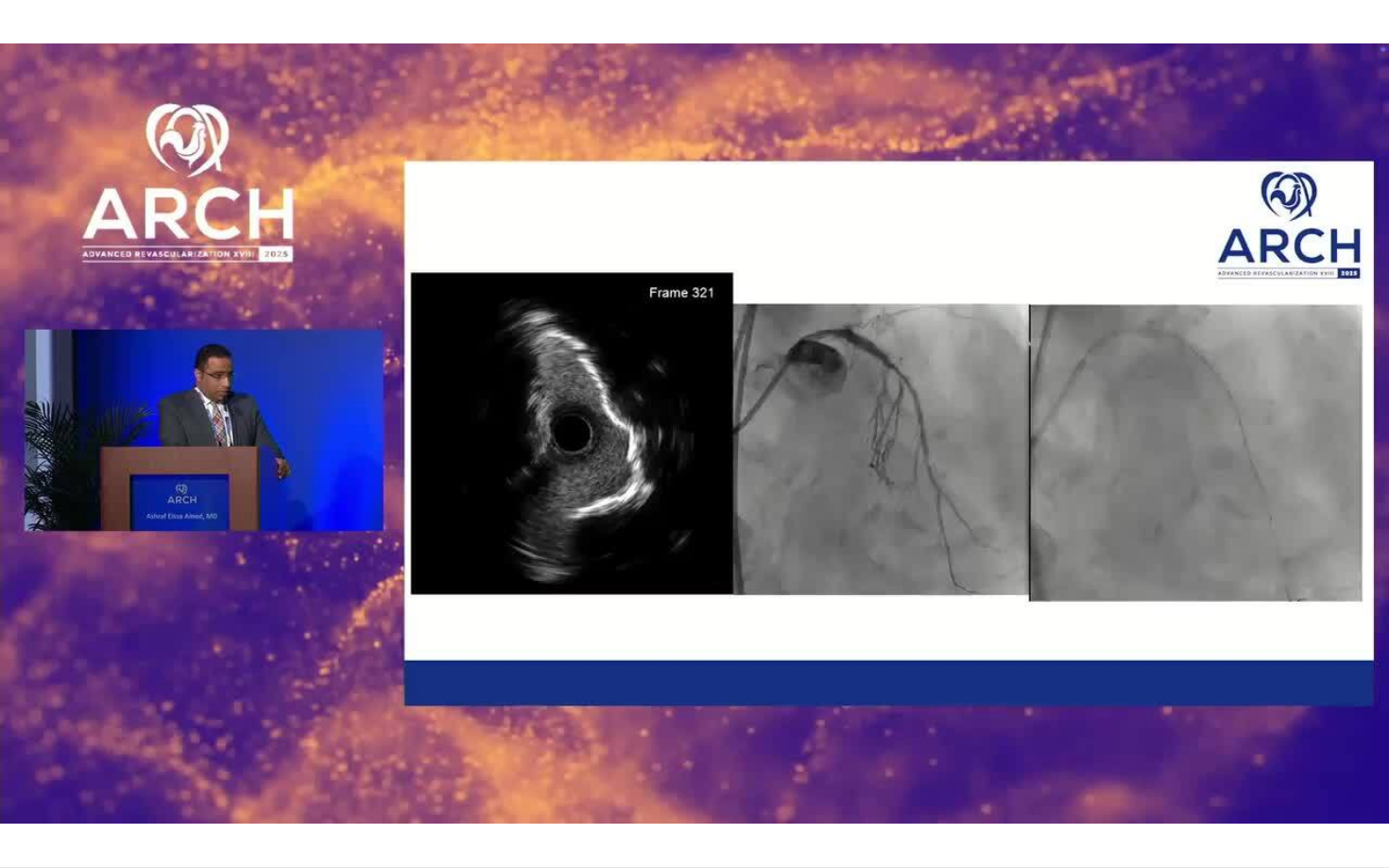 type 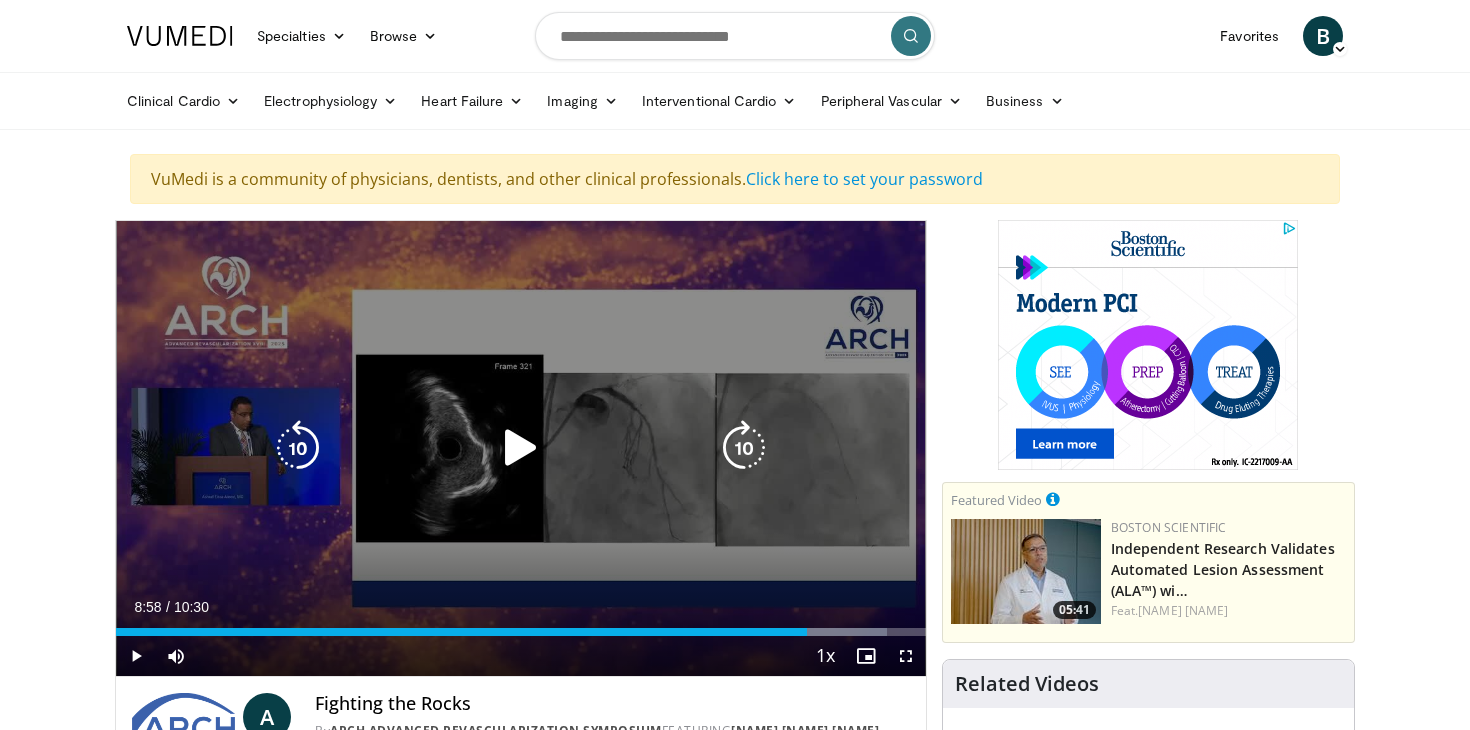 click at bounding box center [521, 448] 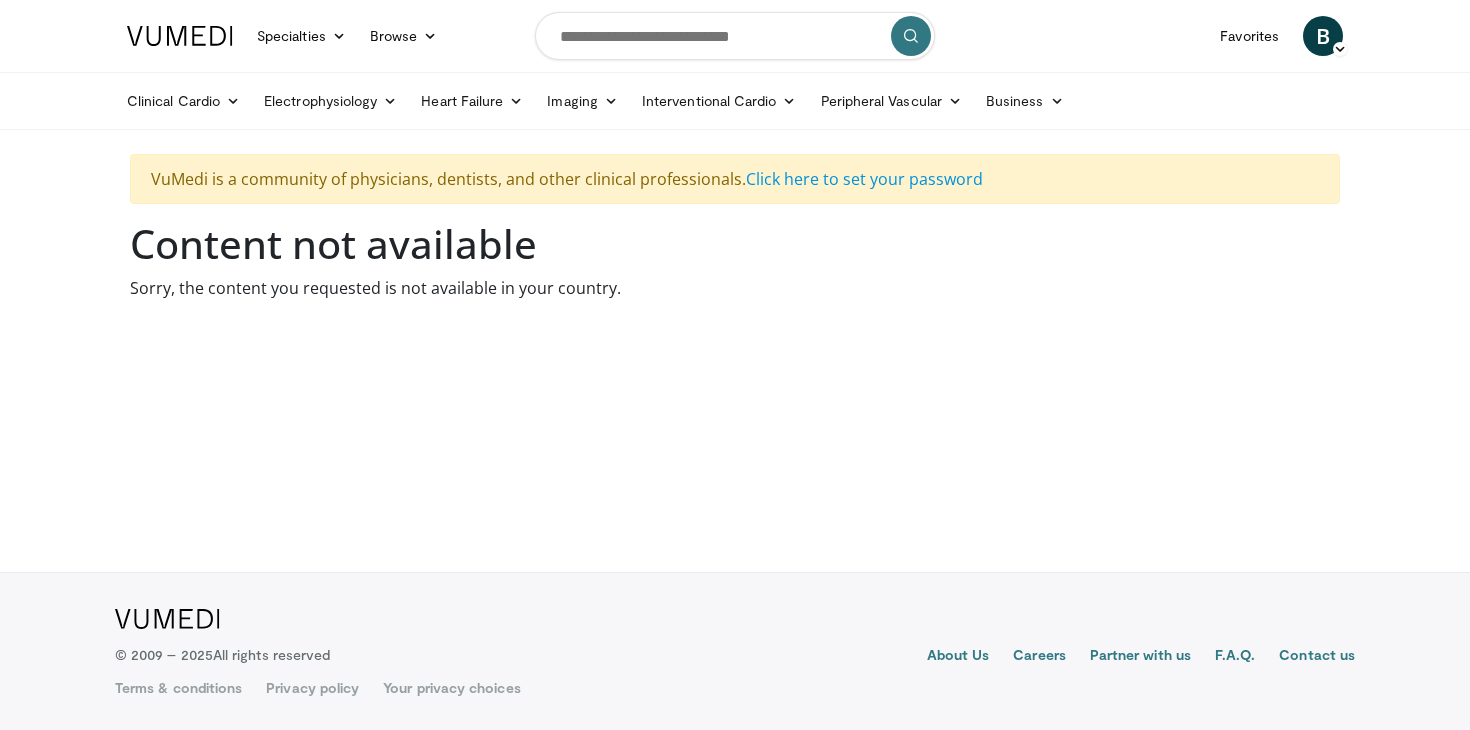 scroll, scrollTop: 0, scrollLeft: 0, axis: both 